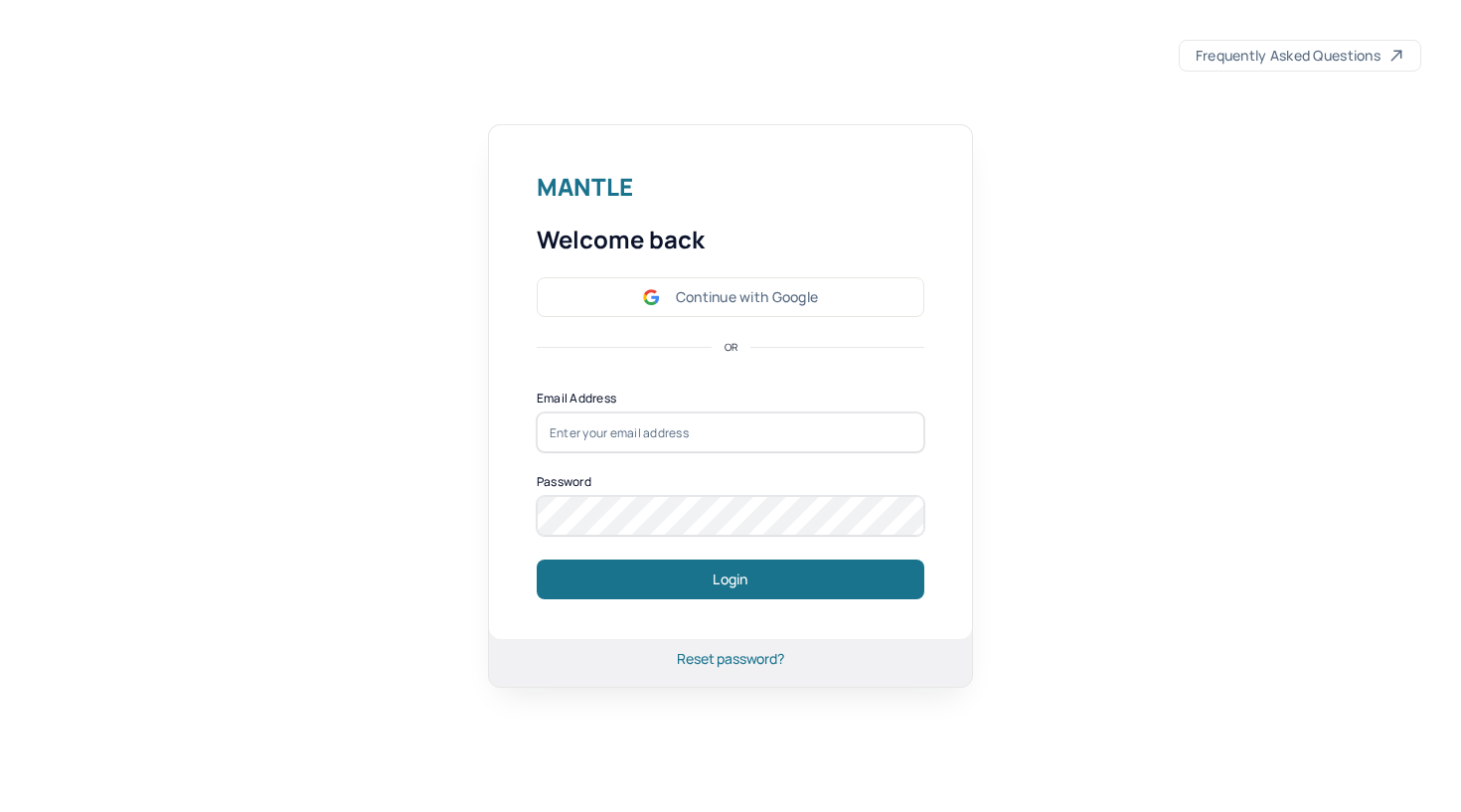 scroll, scrollTop: 0, scrollLeft: 0, axis: both 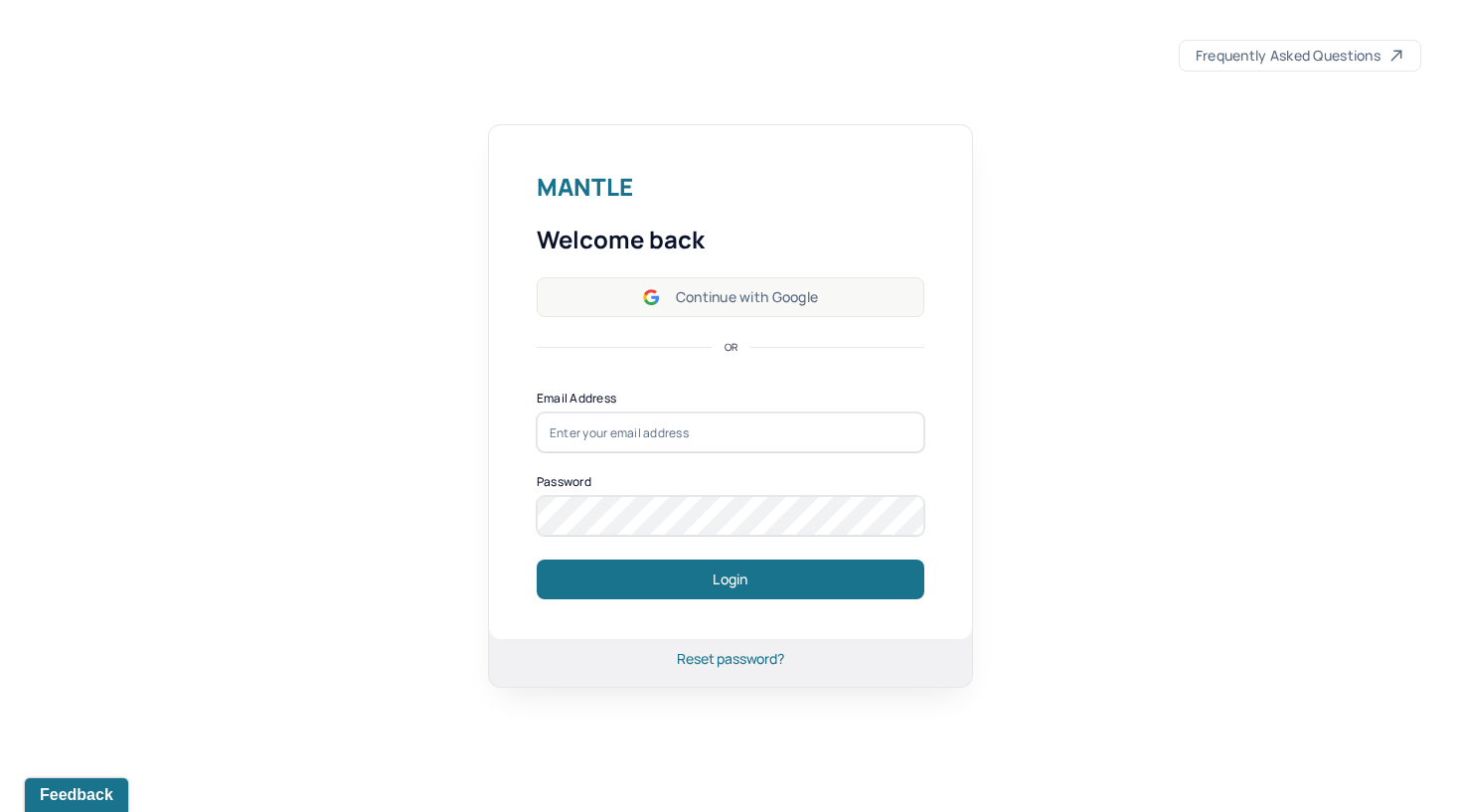 click on "Continue with Google" at bounding box center [730, 297] 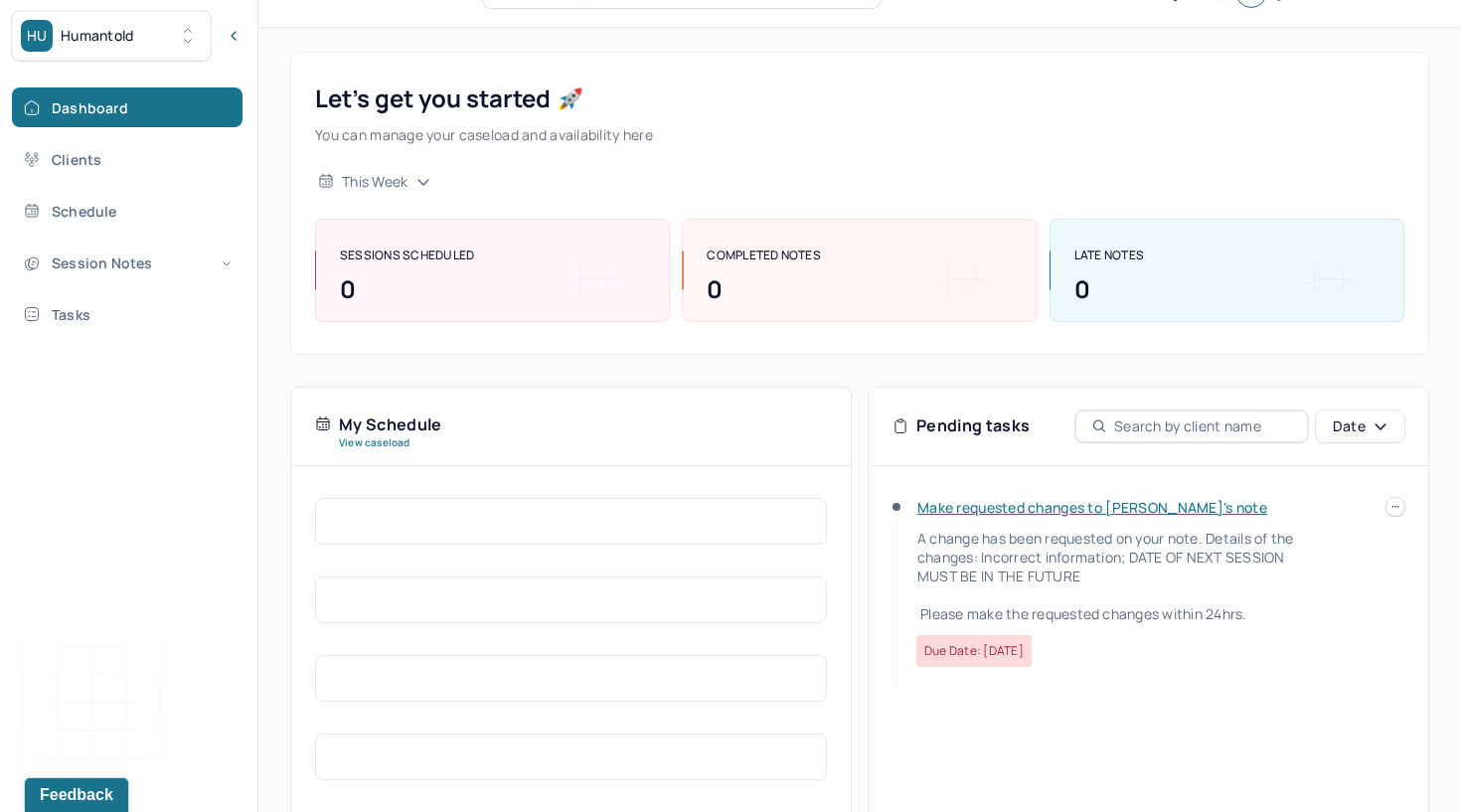 scroll, scrollTop: 58, scrollLeft: 0, axis: vertical 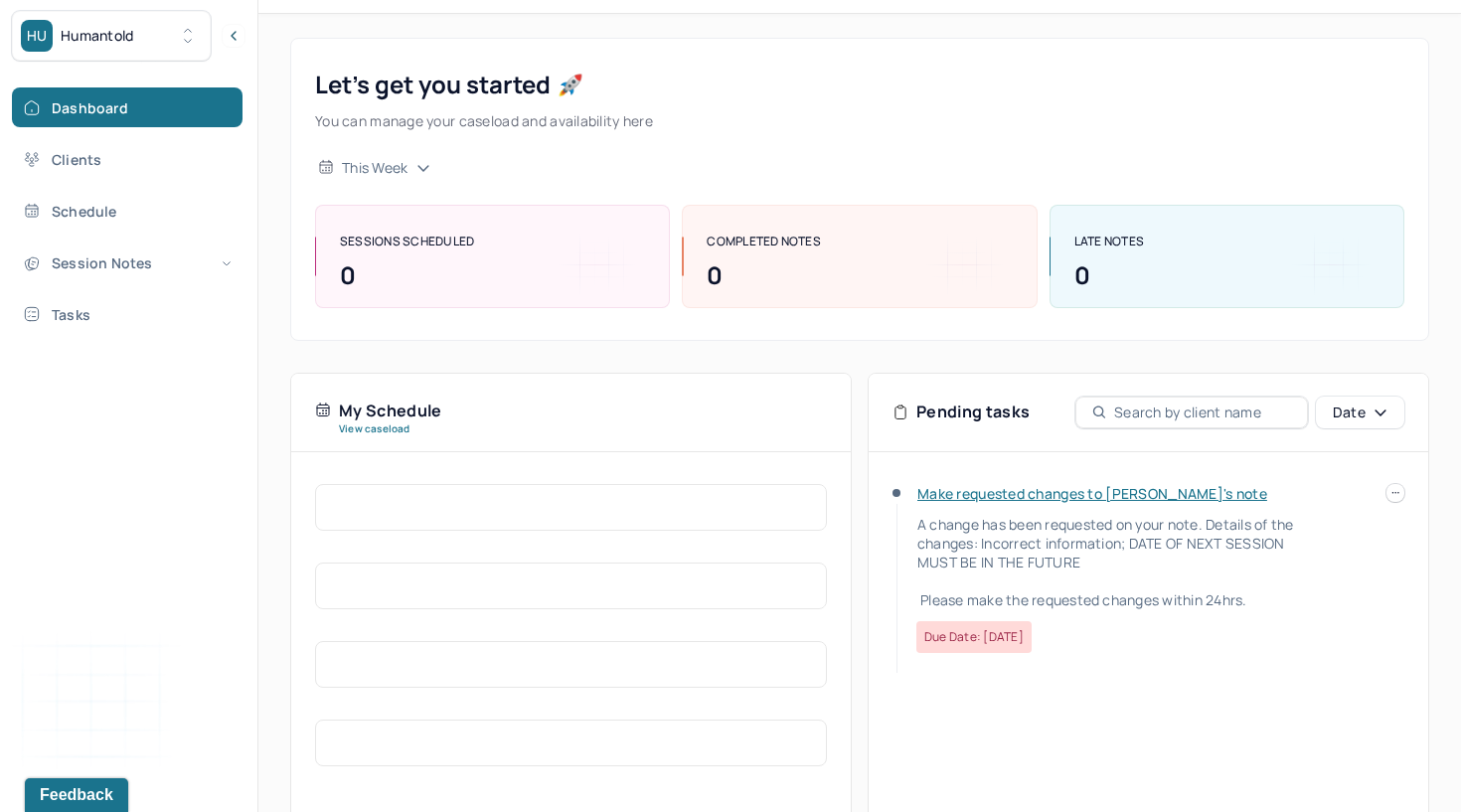 click on "Make requested changes to [PERSON_NAME]'s note" at bounding box center [1092, 493] 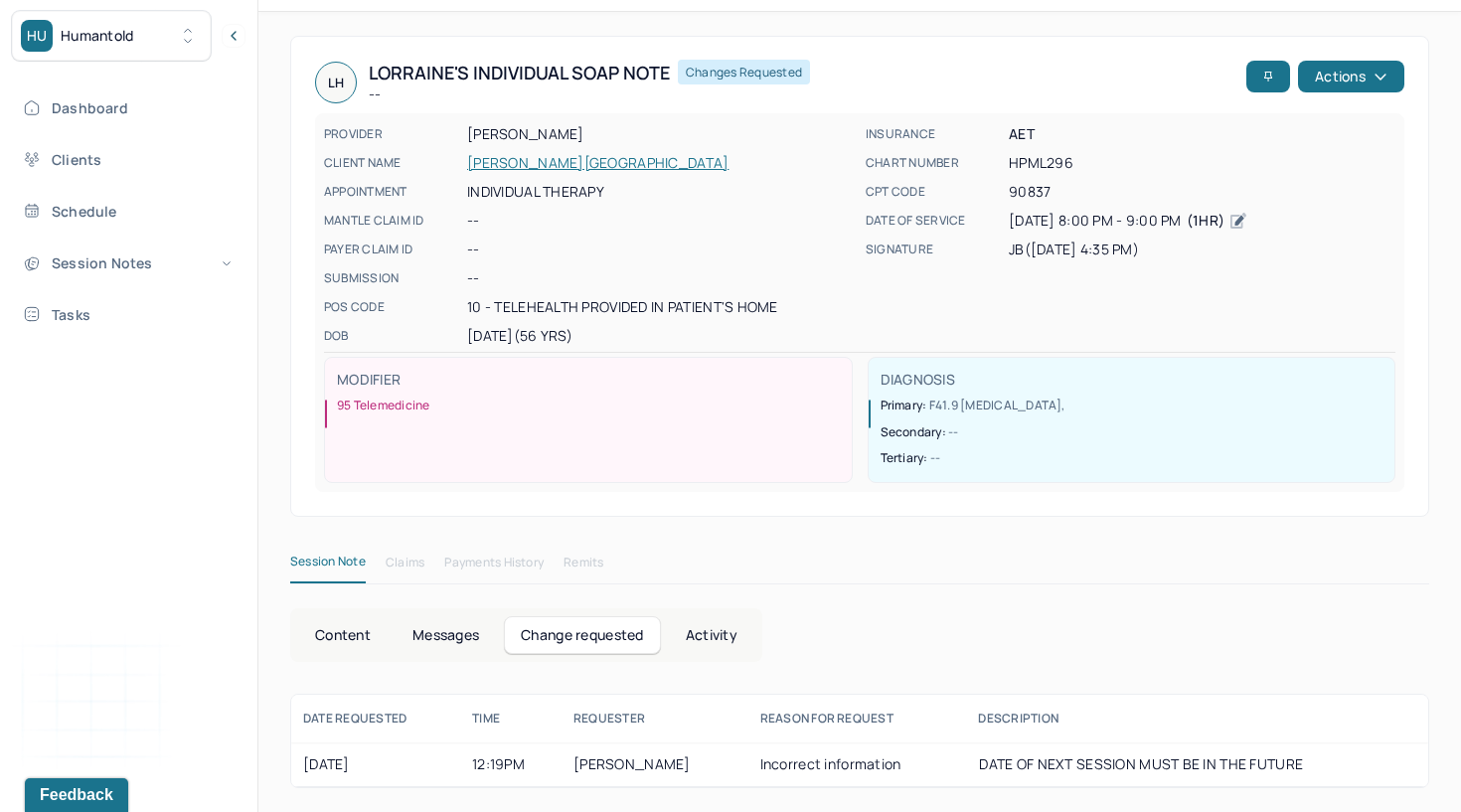 scroll, scrollTop: 61, scrollLeft: 0, axis: vertical 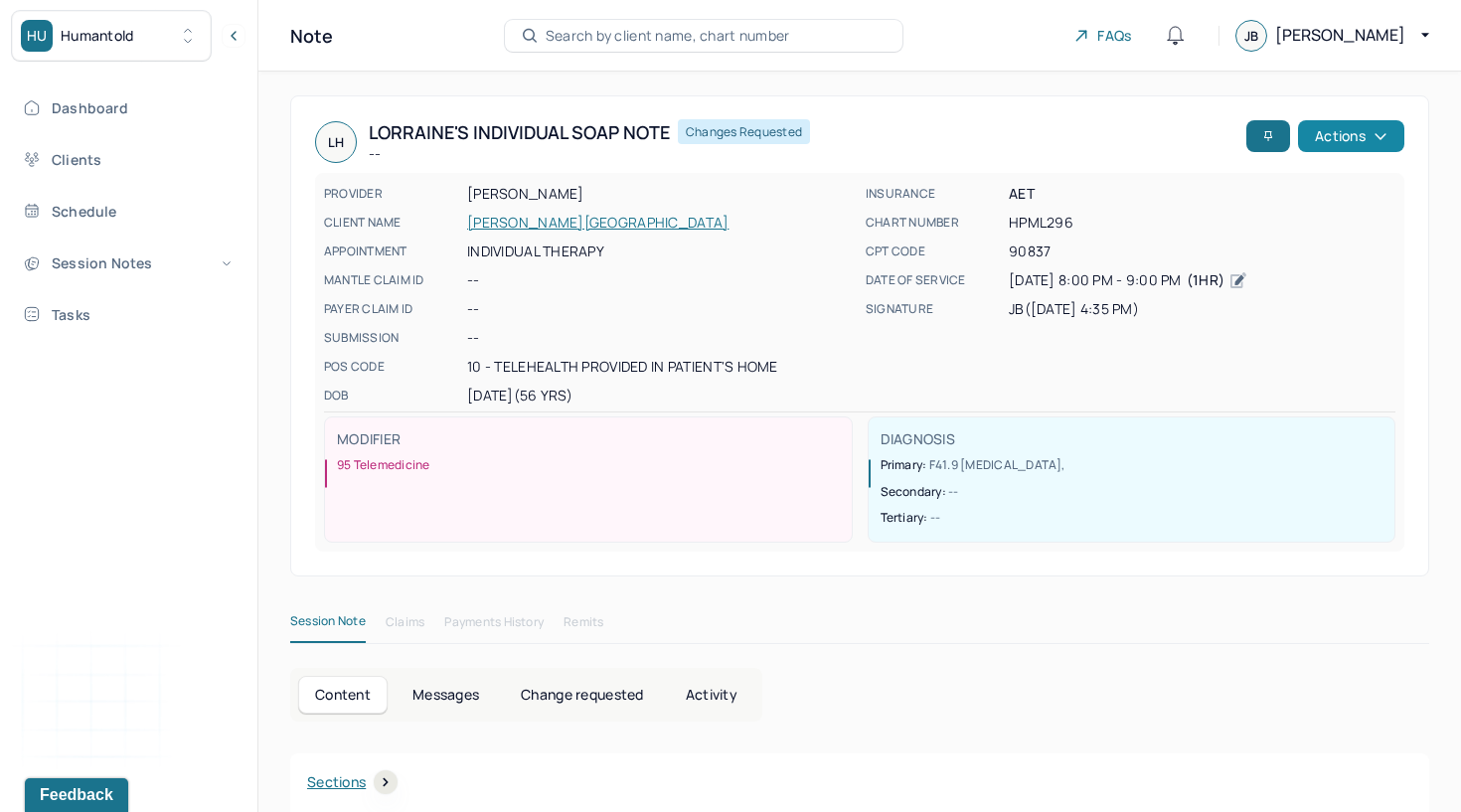 click on "Actions" at bounding box center [1351, 136] 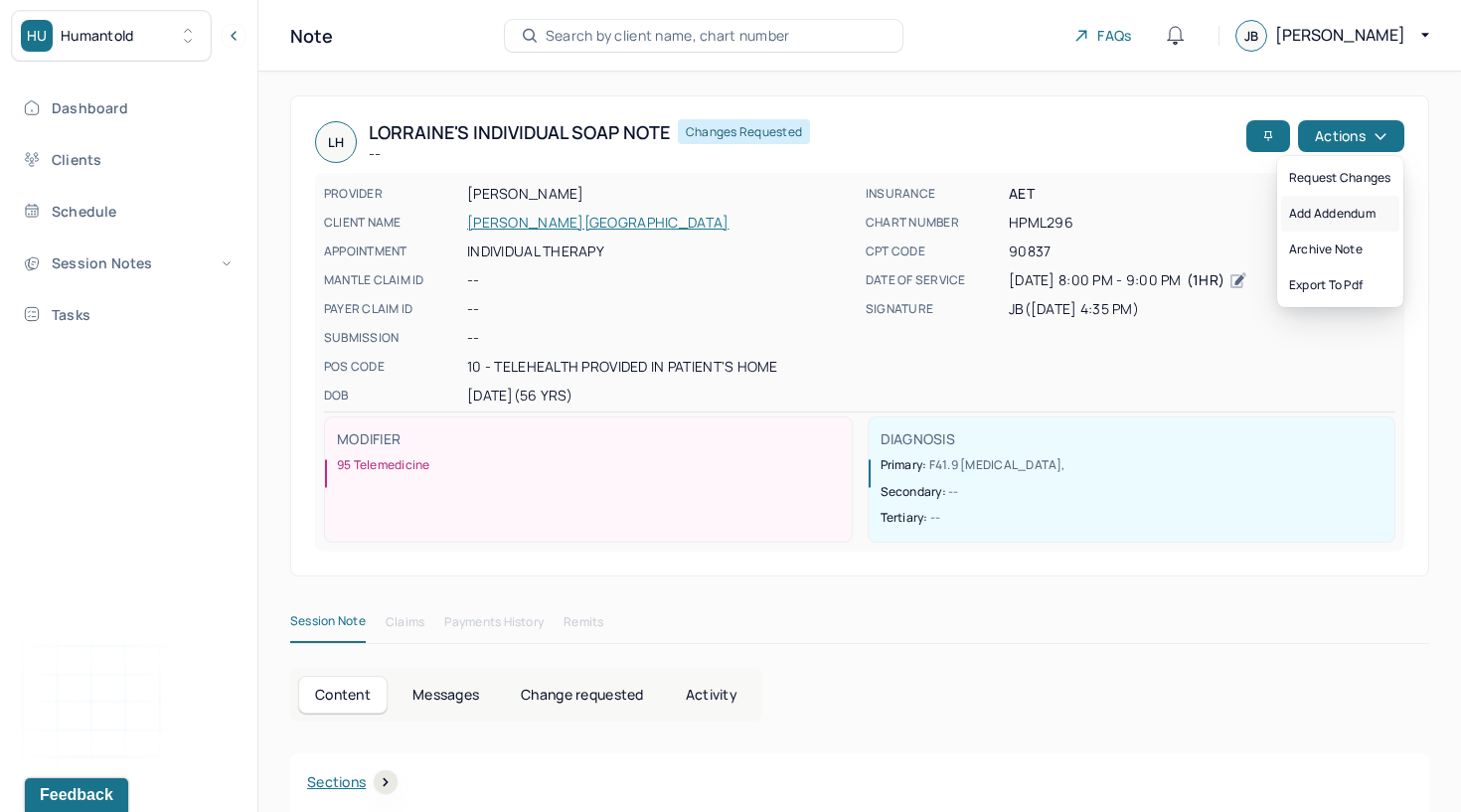 click on "Add addendum" at bounding box center (1340, 214) 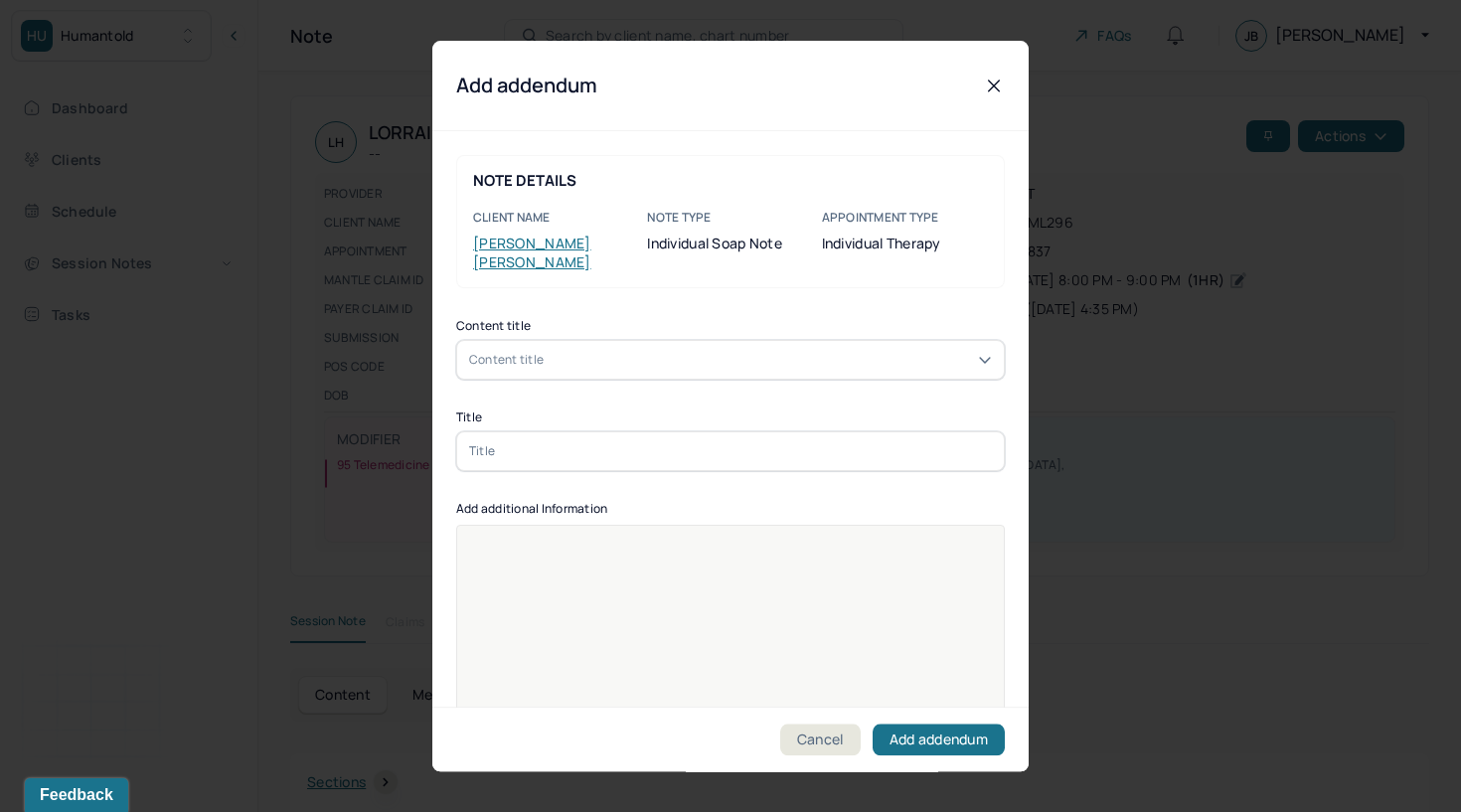click on "Content title" at bounding box center (730, 360) 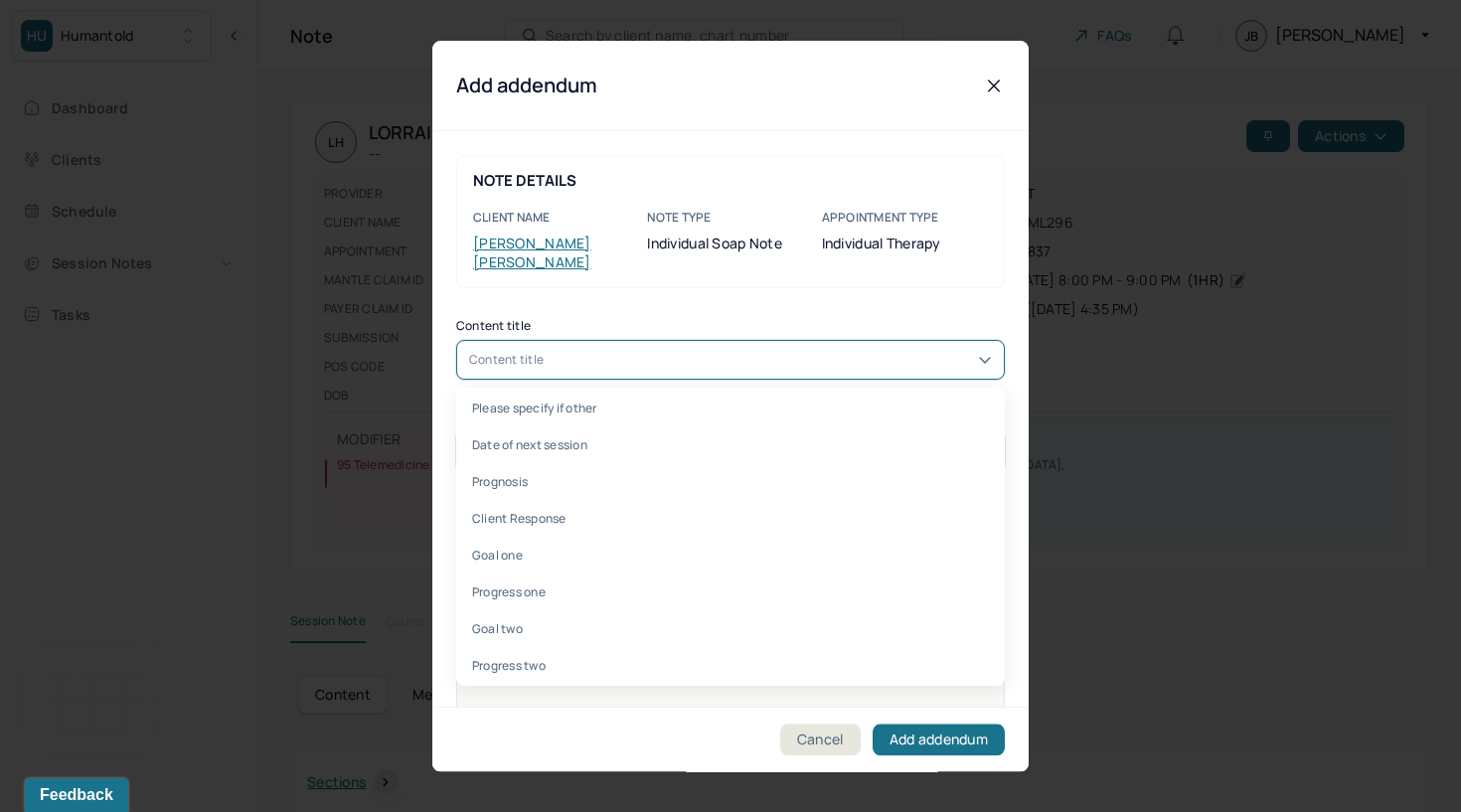 scroll, scrollTop: 814, scrollLeft: 0, axis: vertical 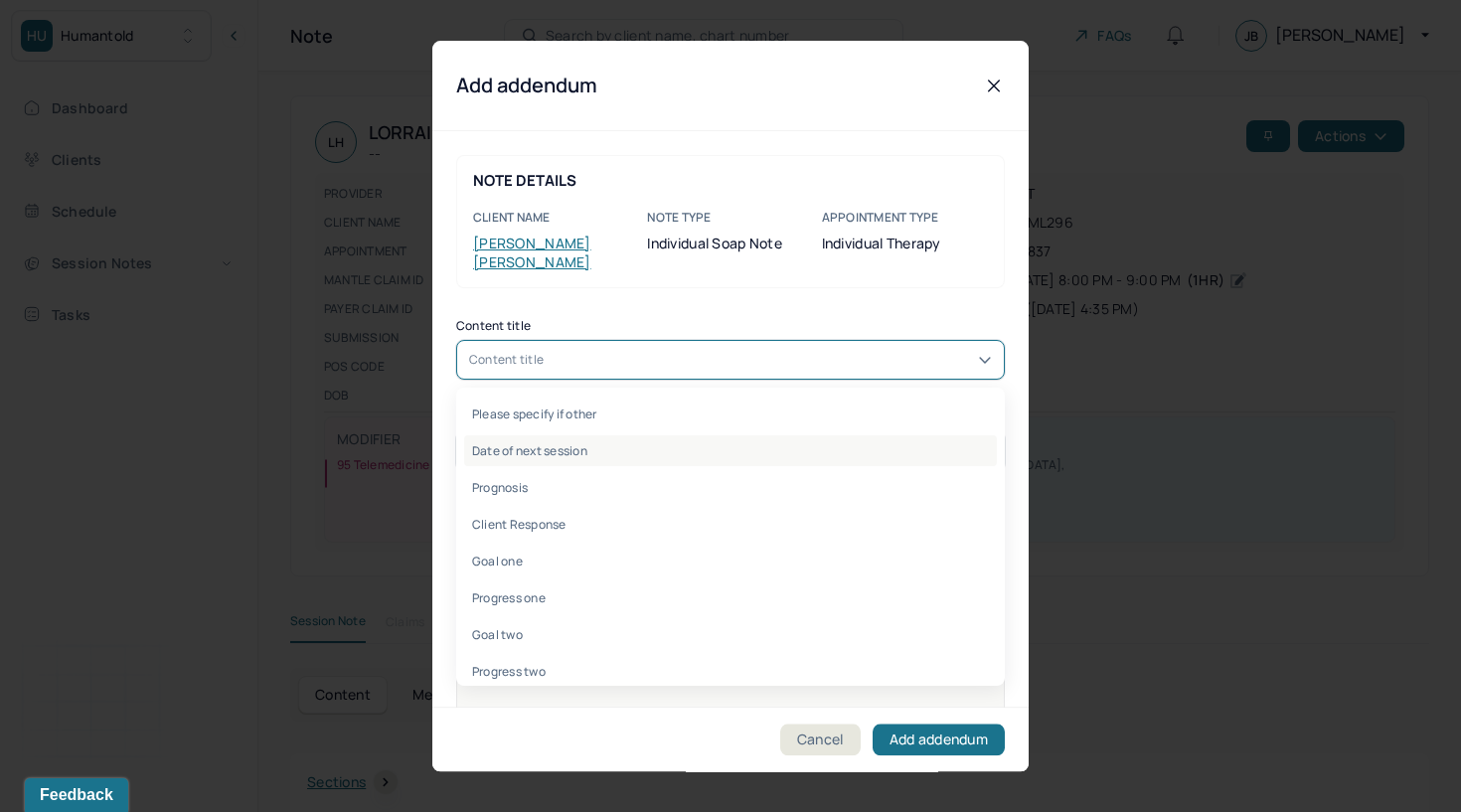 click on "Date of next session" at bounding box center [730, 450] 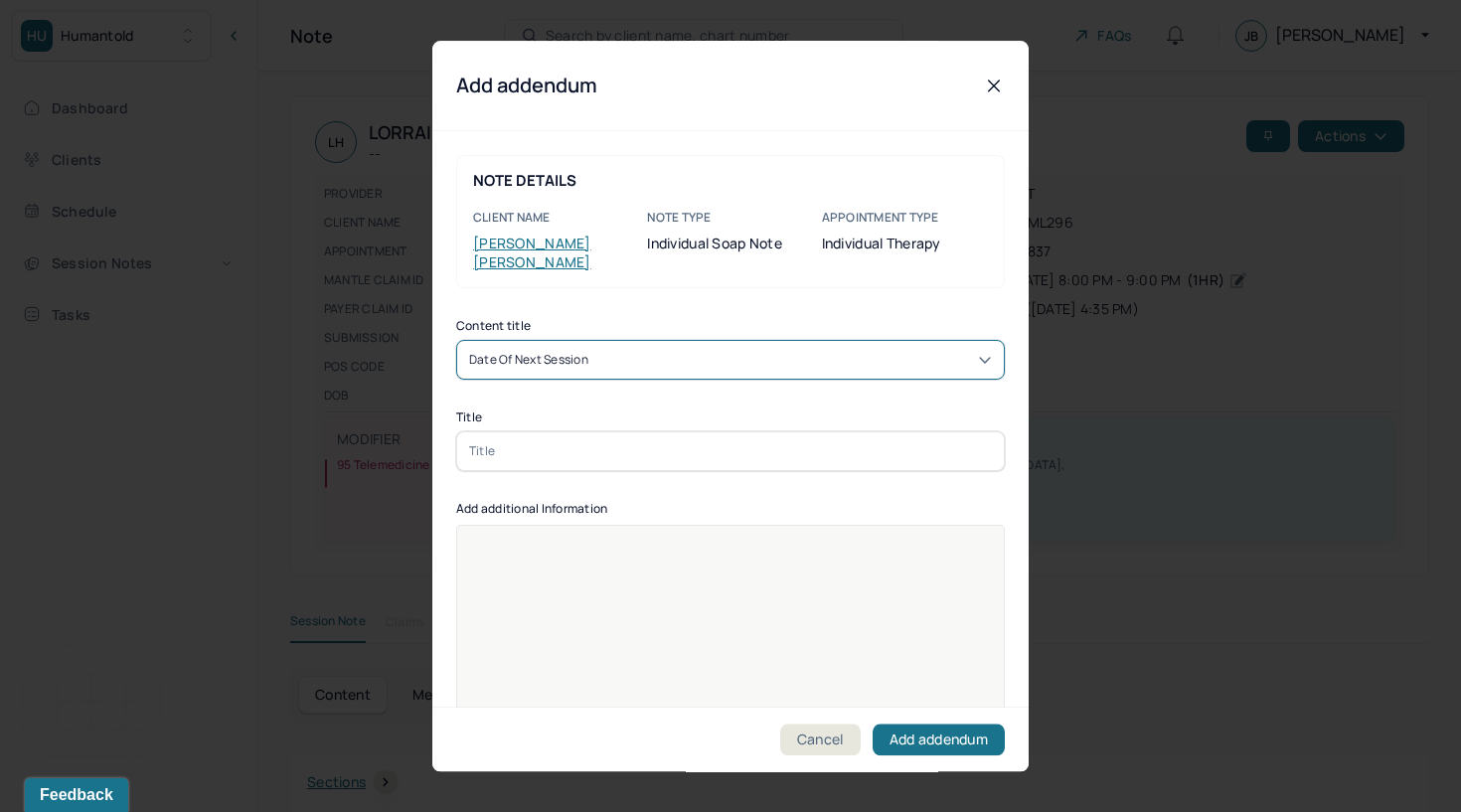 click at bounding box center [730, 451] 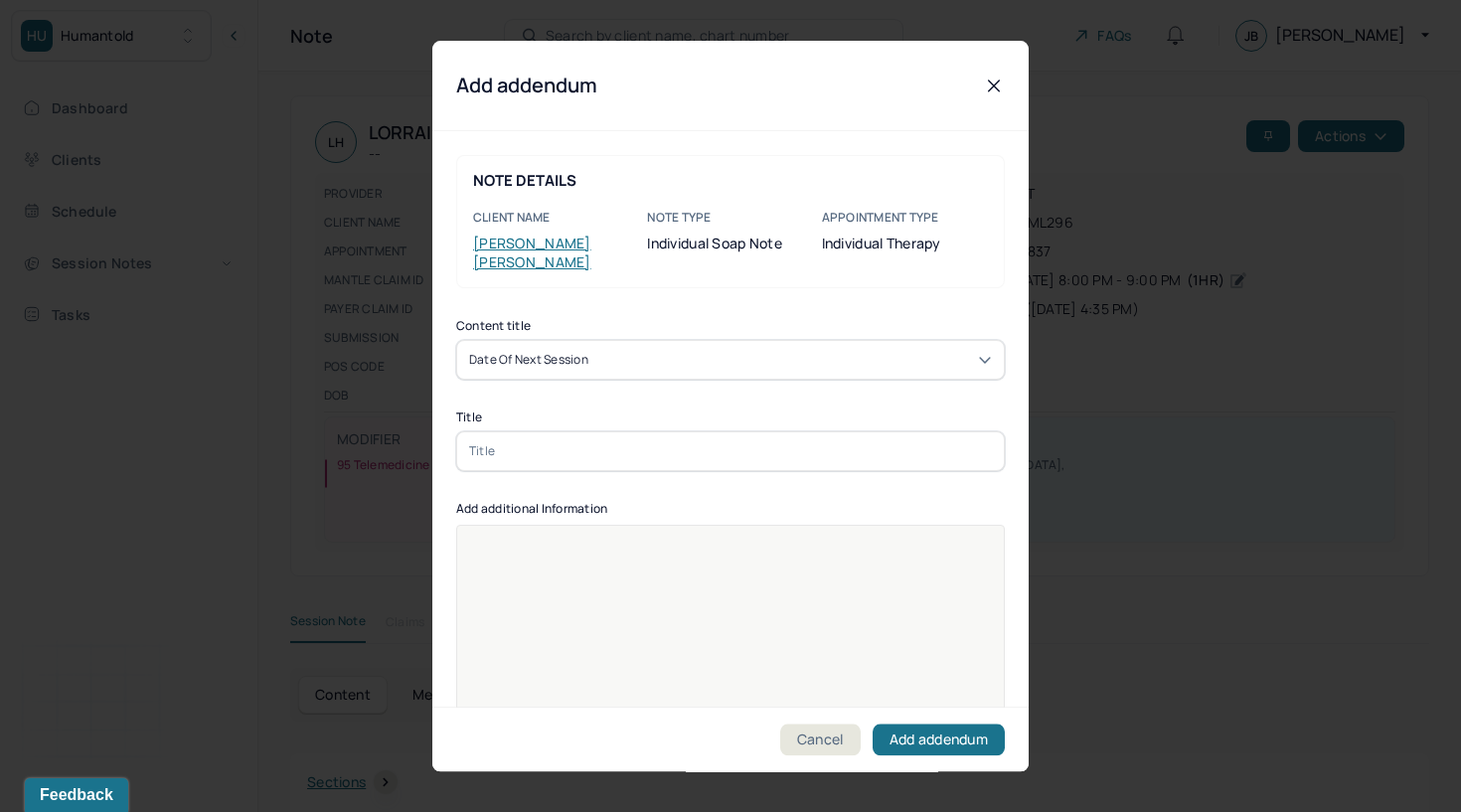 click at bounding box center (730, 451) 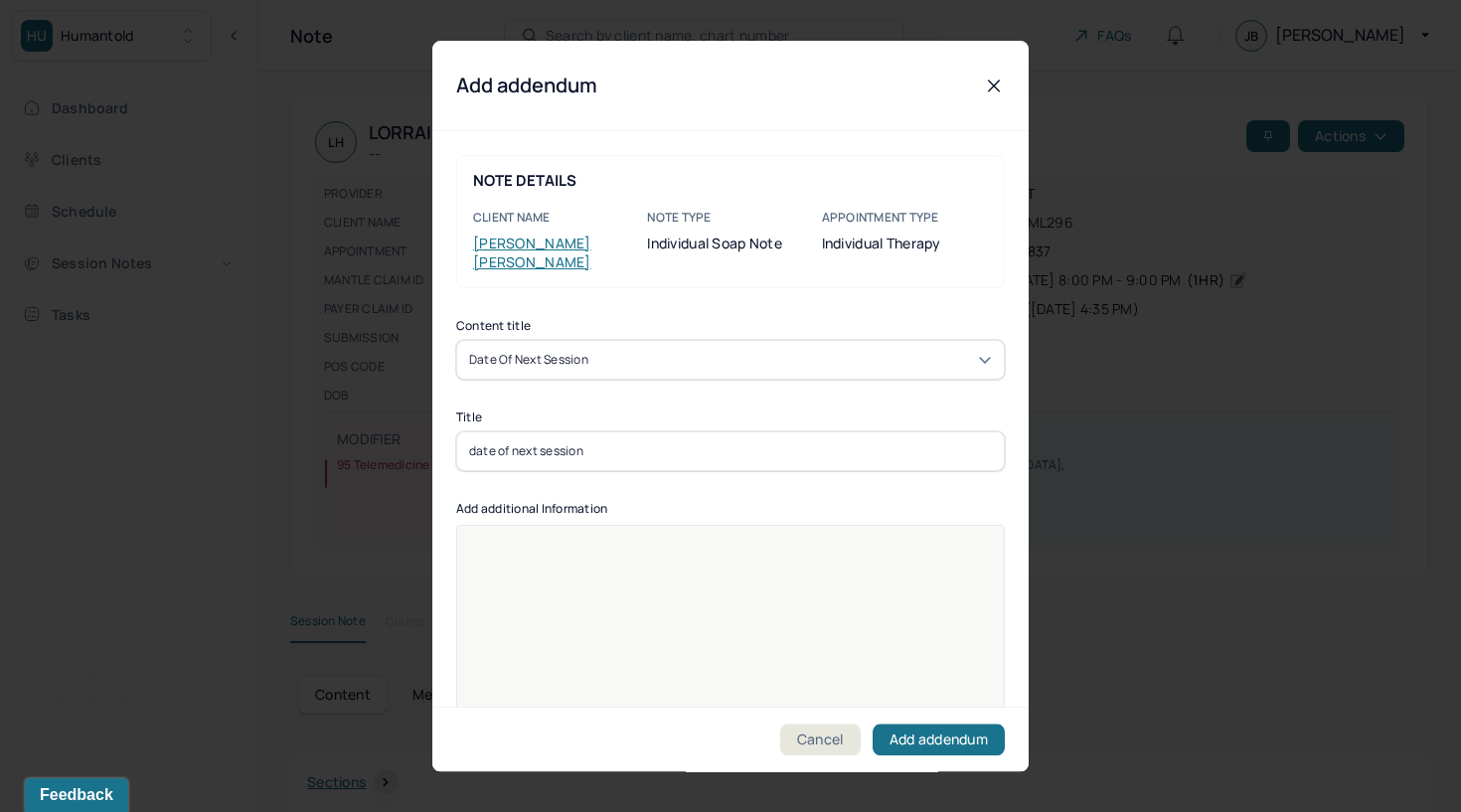type on "date of next session" 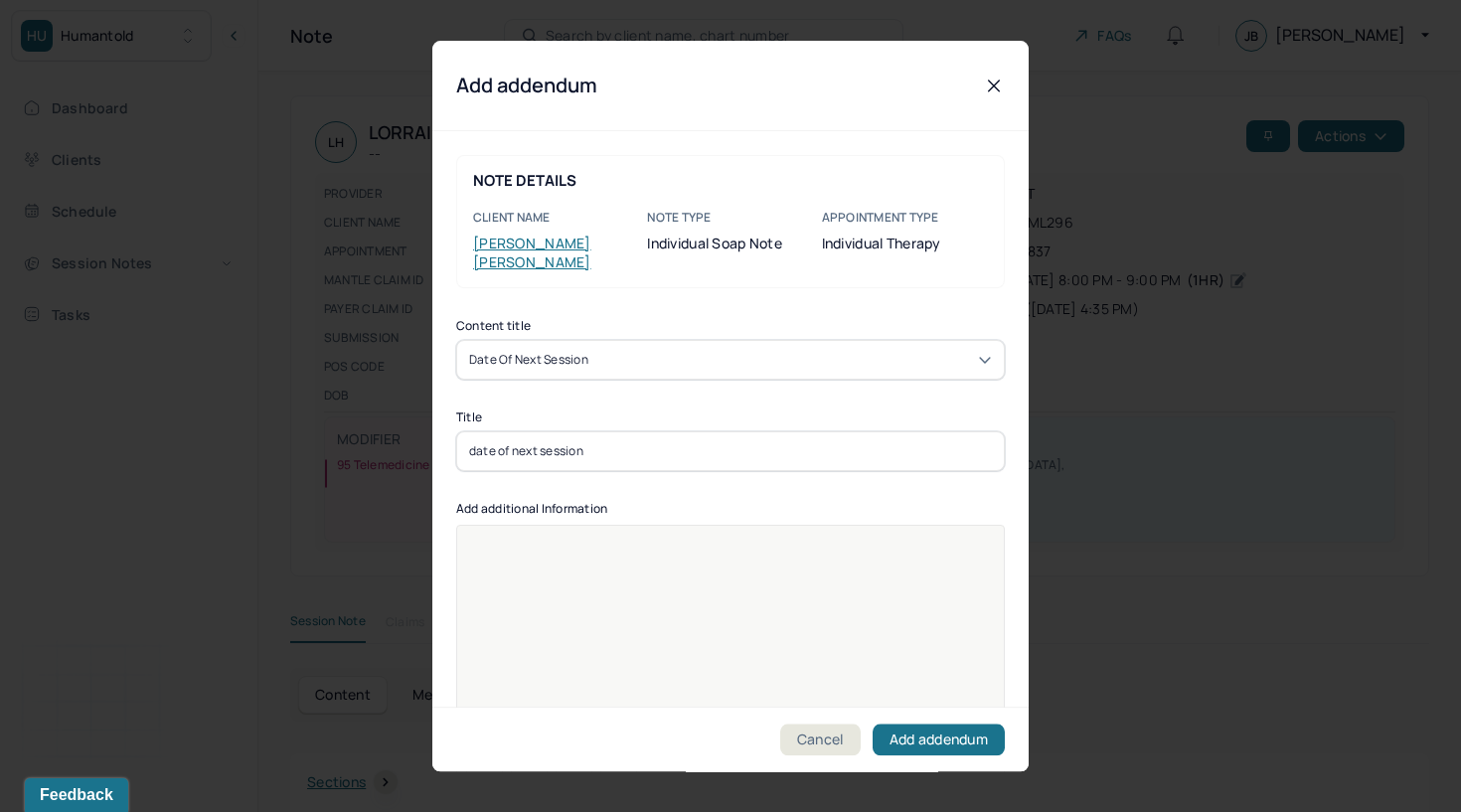 click at bounding box center [730, 637] 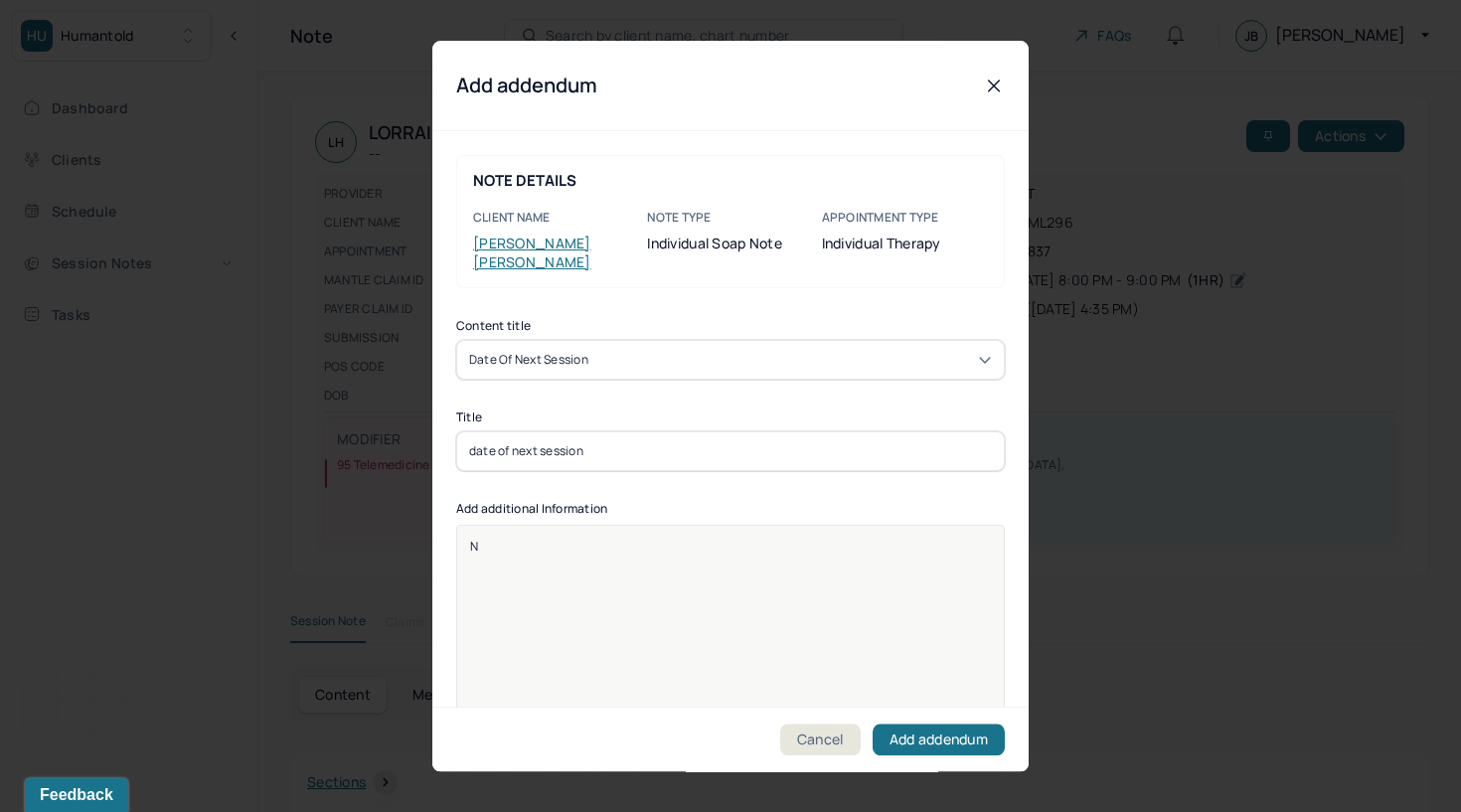 type 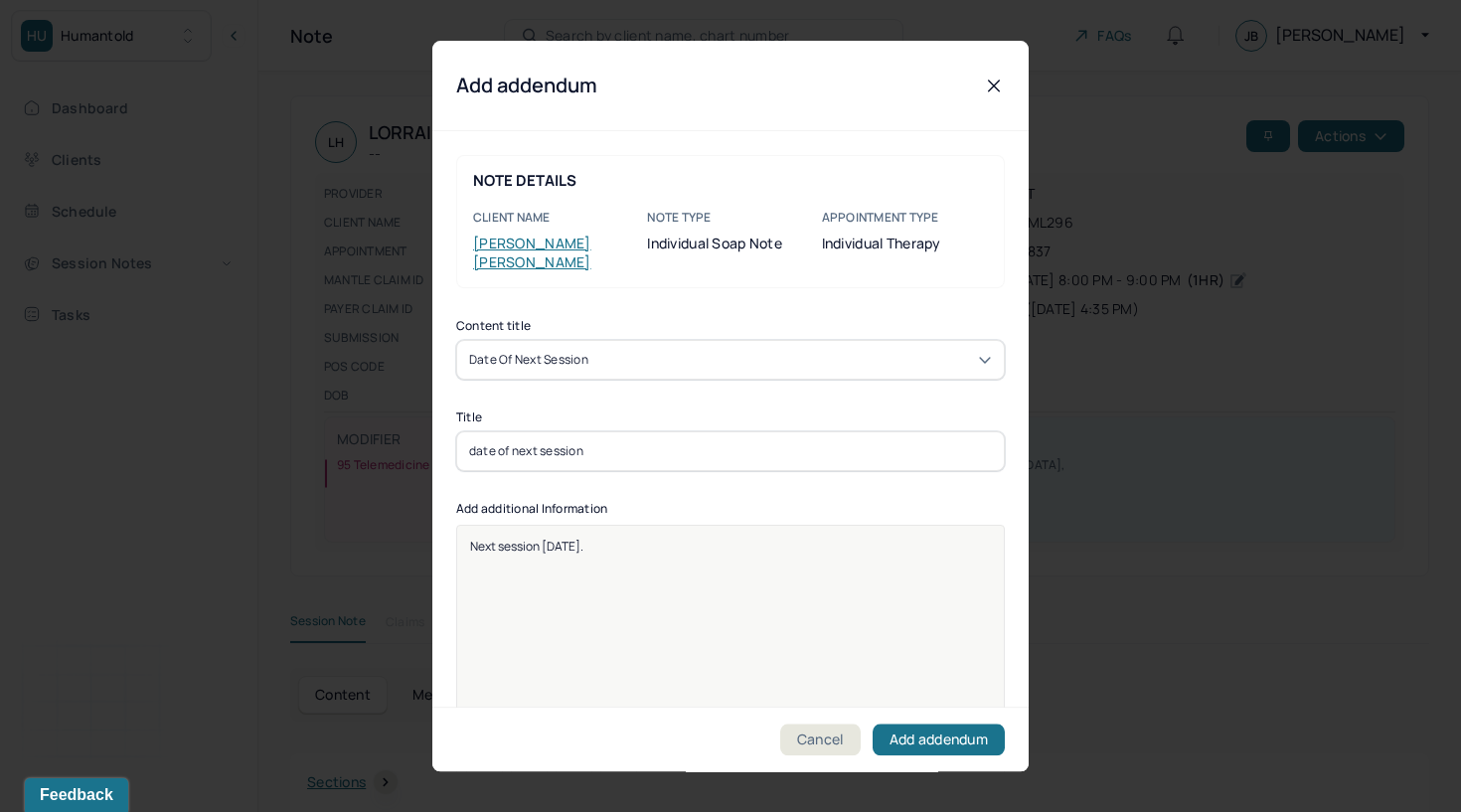 scroll, scrollTop: 0, scrollLeft: 0, axis: both 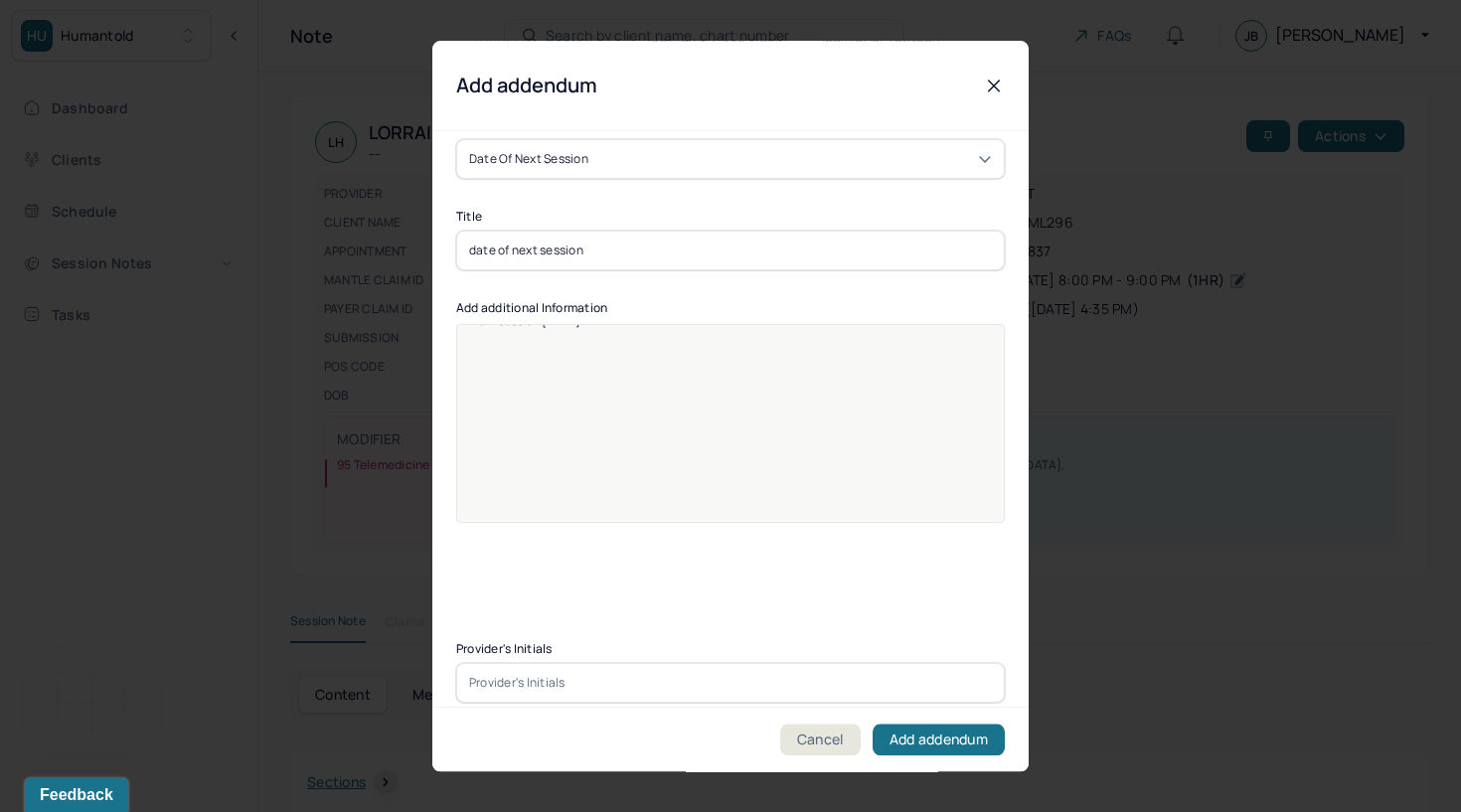 click at bounding box center (730, 683) 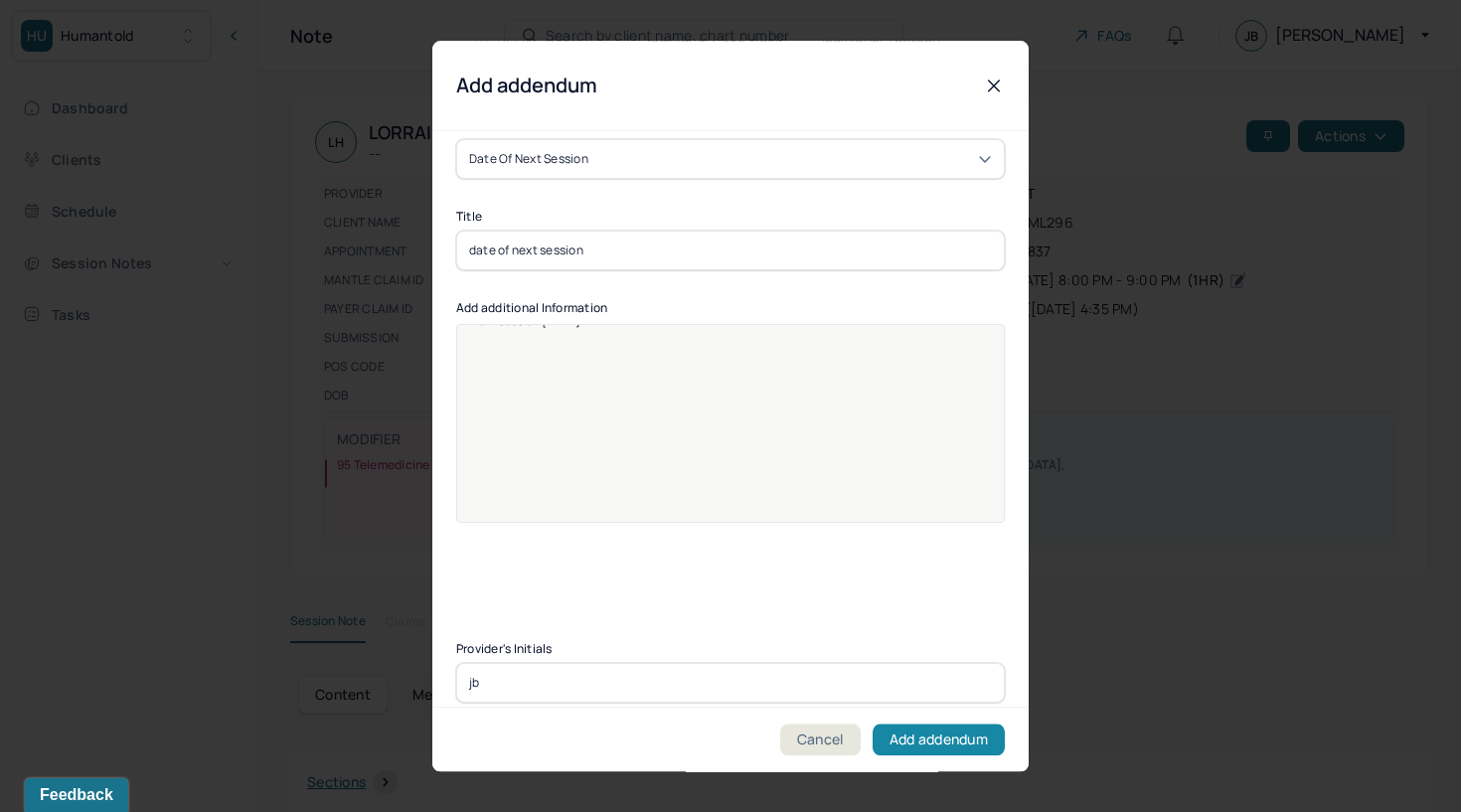 type on "jb" 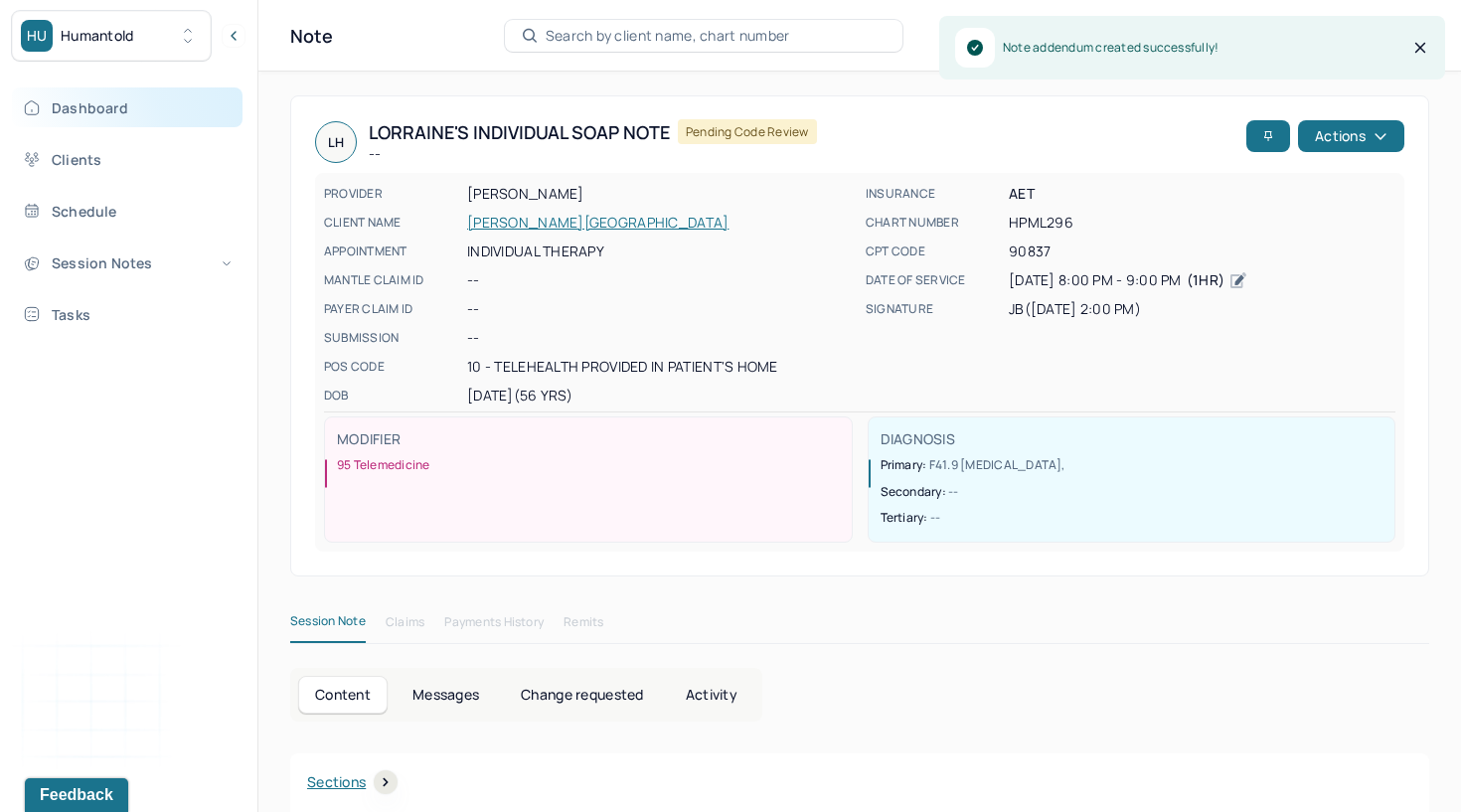 click on "Dashboard" at bounding box center [127, 107] 